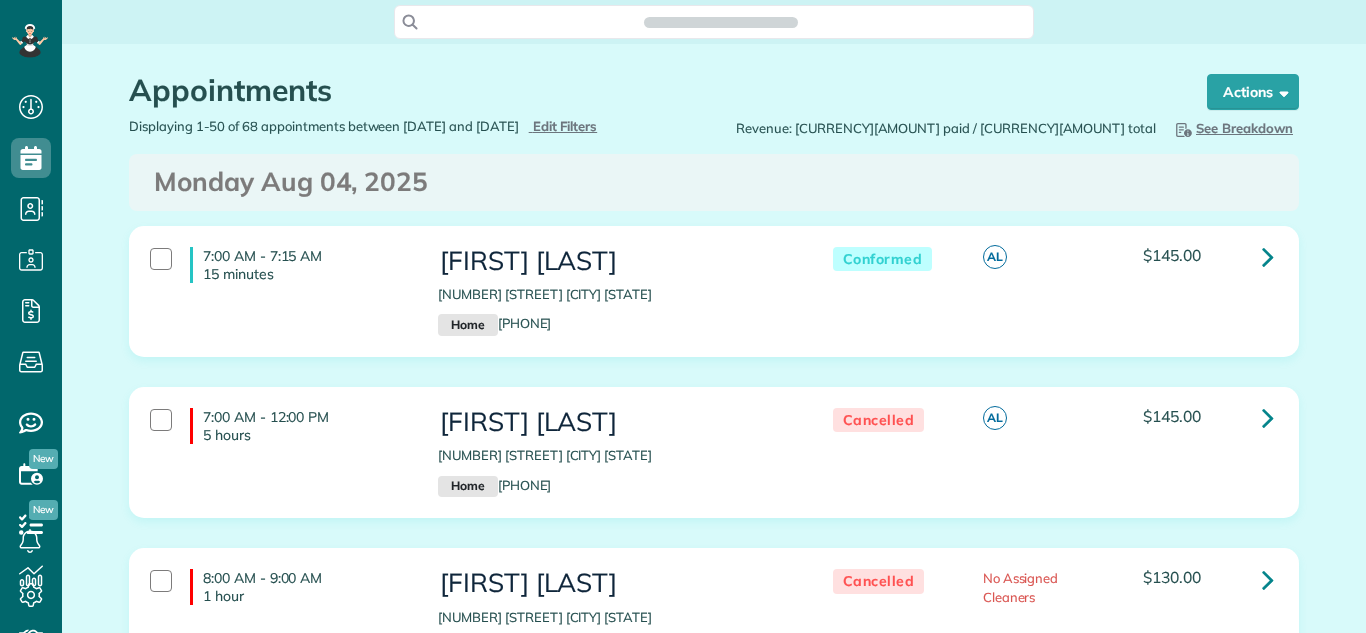scroll, scrollTop: 0, scrollLeft: 0, axis: both 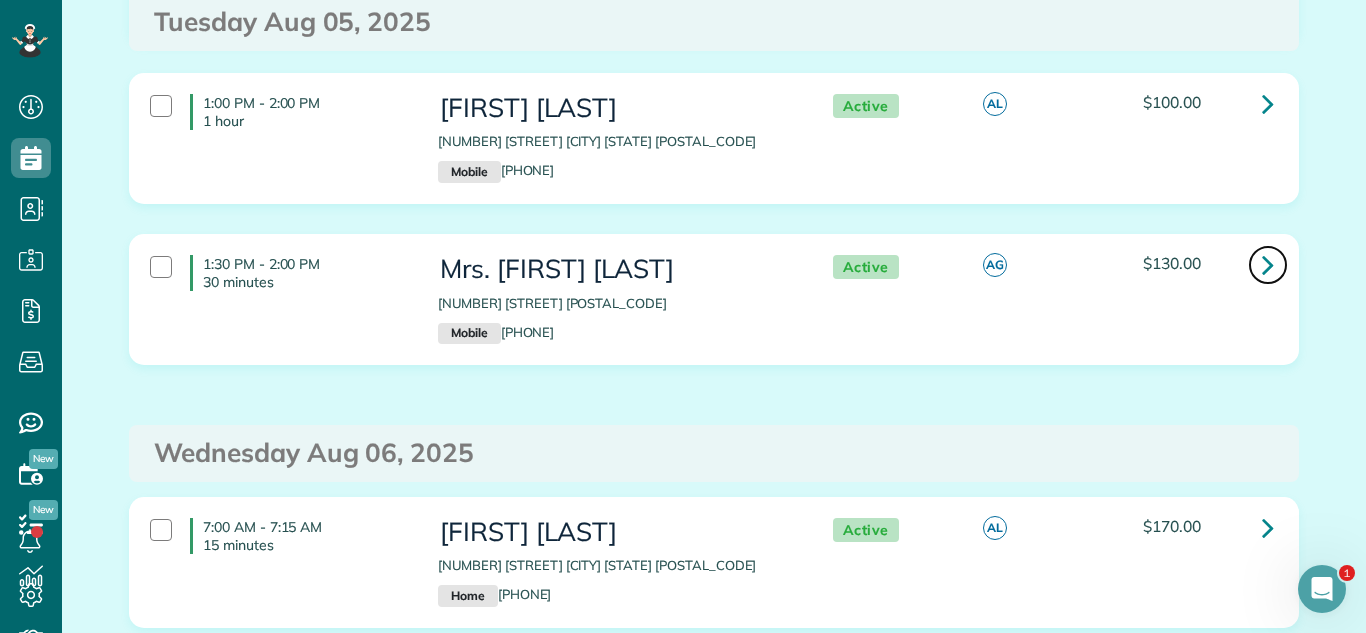 click at bounding box center (1268, 264) 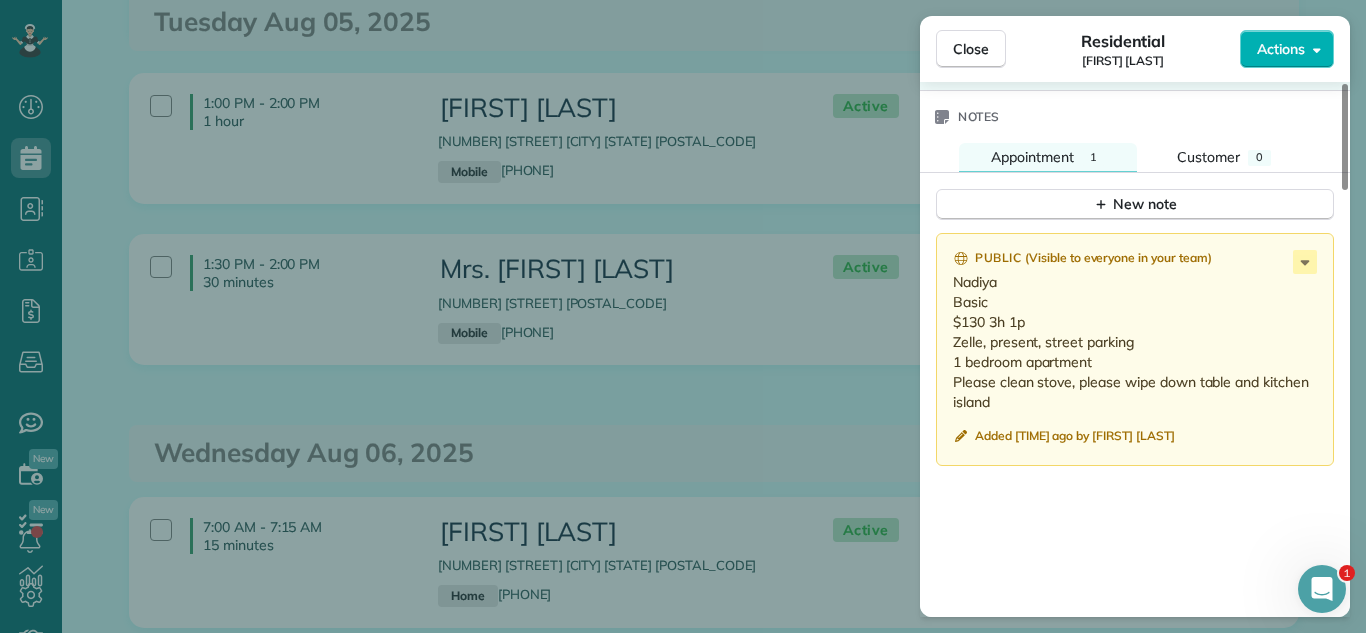 scroll, scrollTop: 1826, scrollLeft: 0, axis: vertical 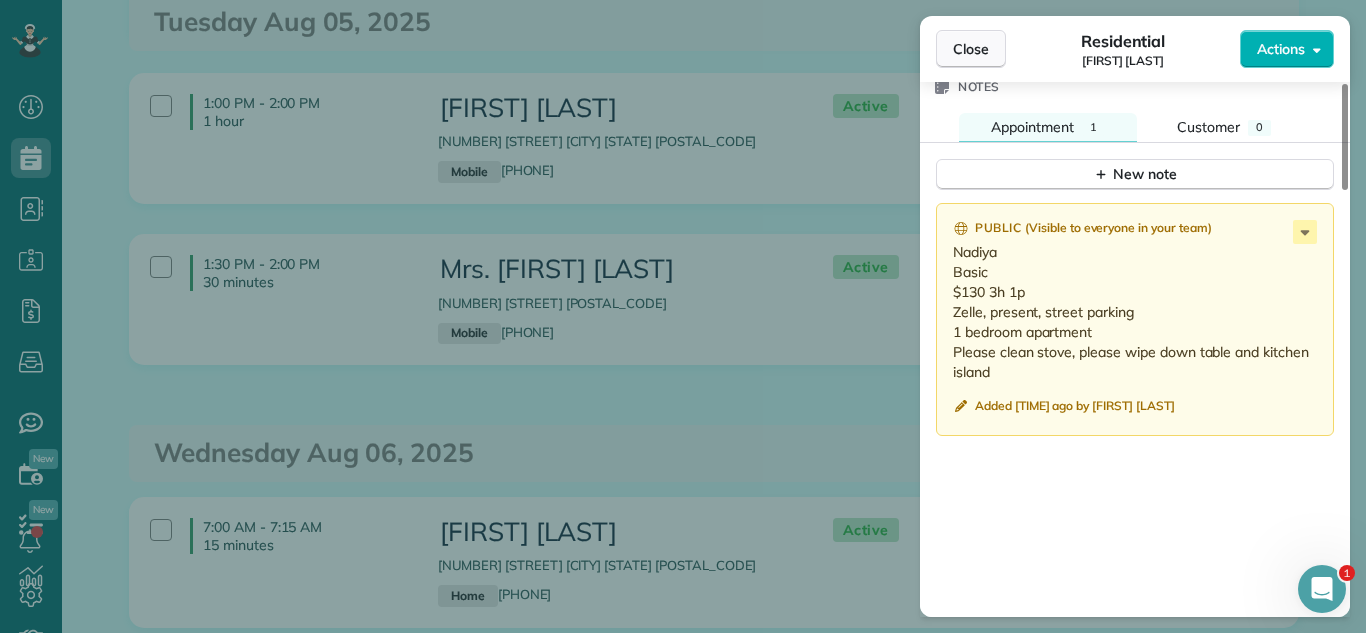 click on "Close" at bounding box center [971, 49] 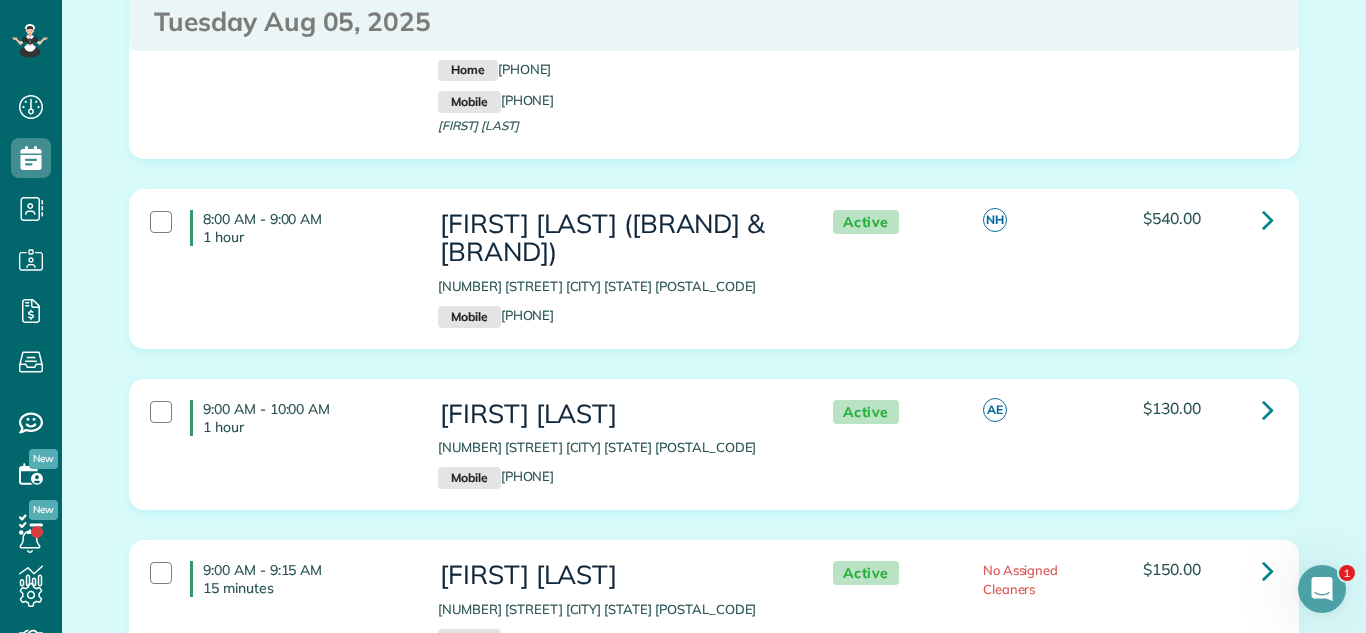 scroll, scrollTop: 2311, scrollLeft: 0, axis: vertical 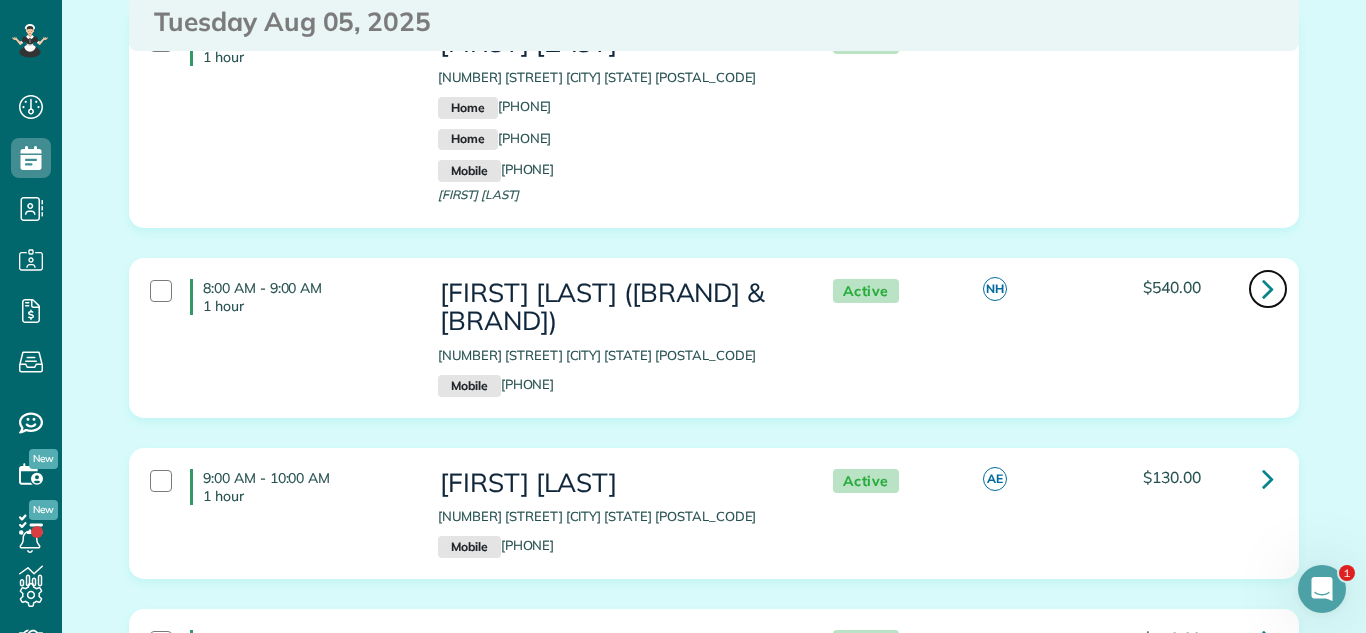 click at bounding box center [1268, 289] 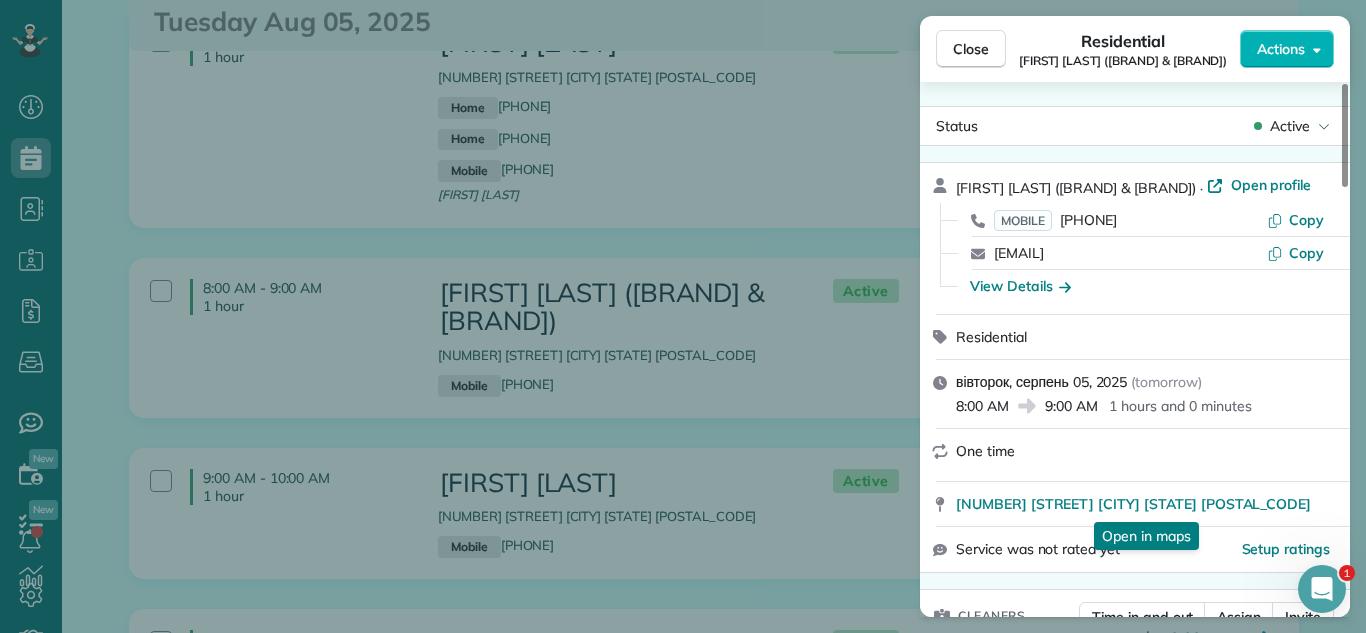 scroll, scrollTop: 308, scrollLeft: 0, axis: vertical 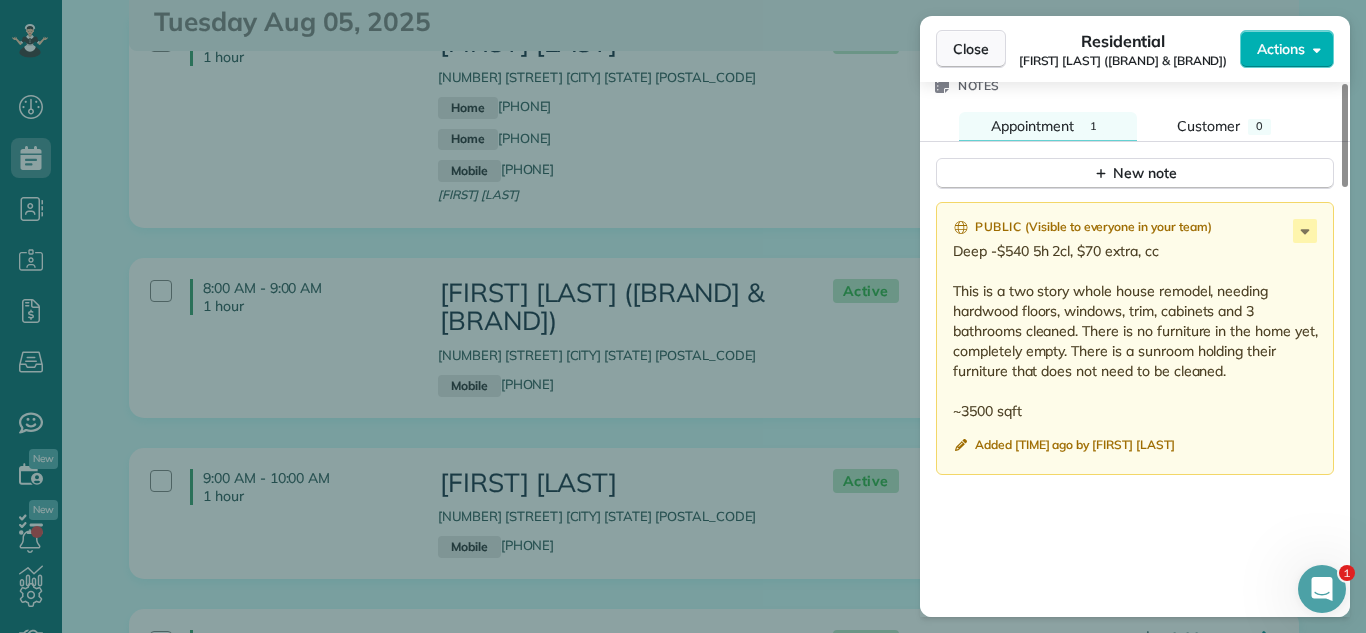 click on "Close" at bounding box center [971, 49] 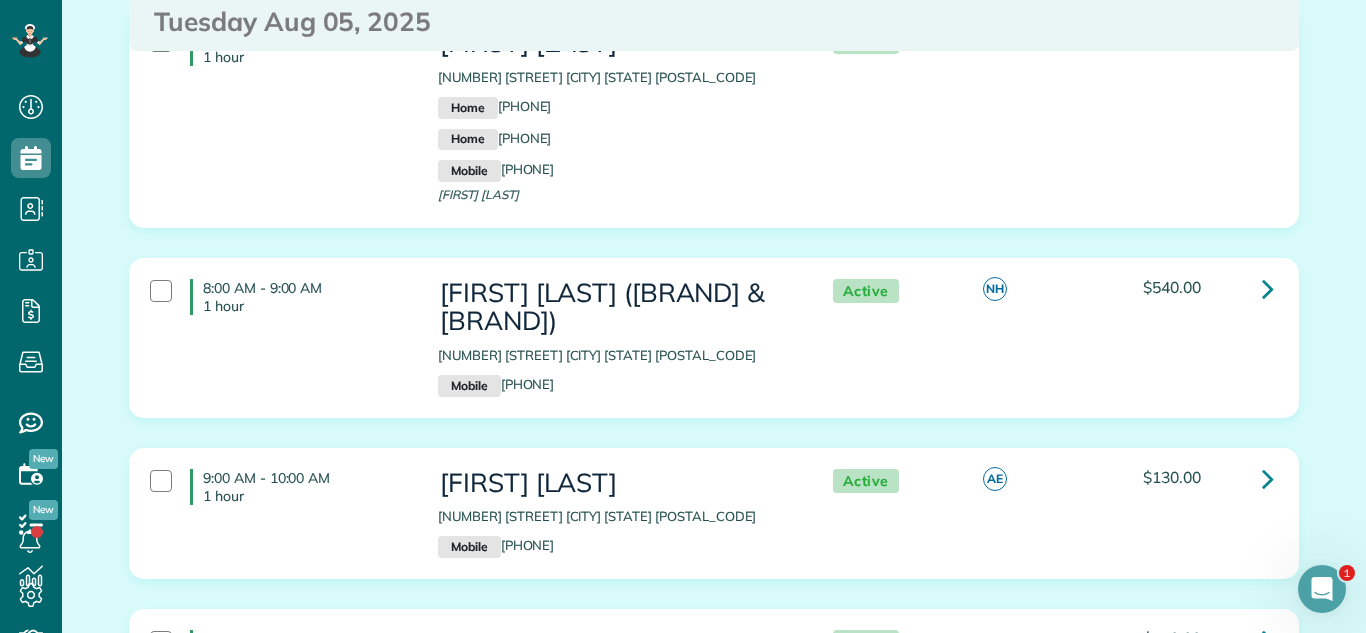 click on "Tuesday Aug 05, 2025" at bounding box center [714, 22] 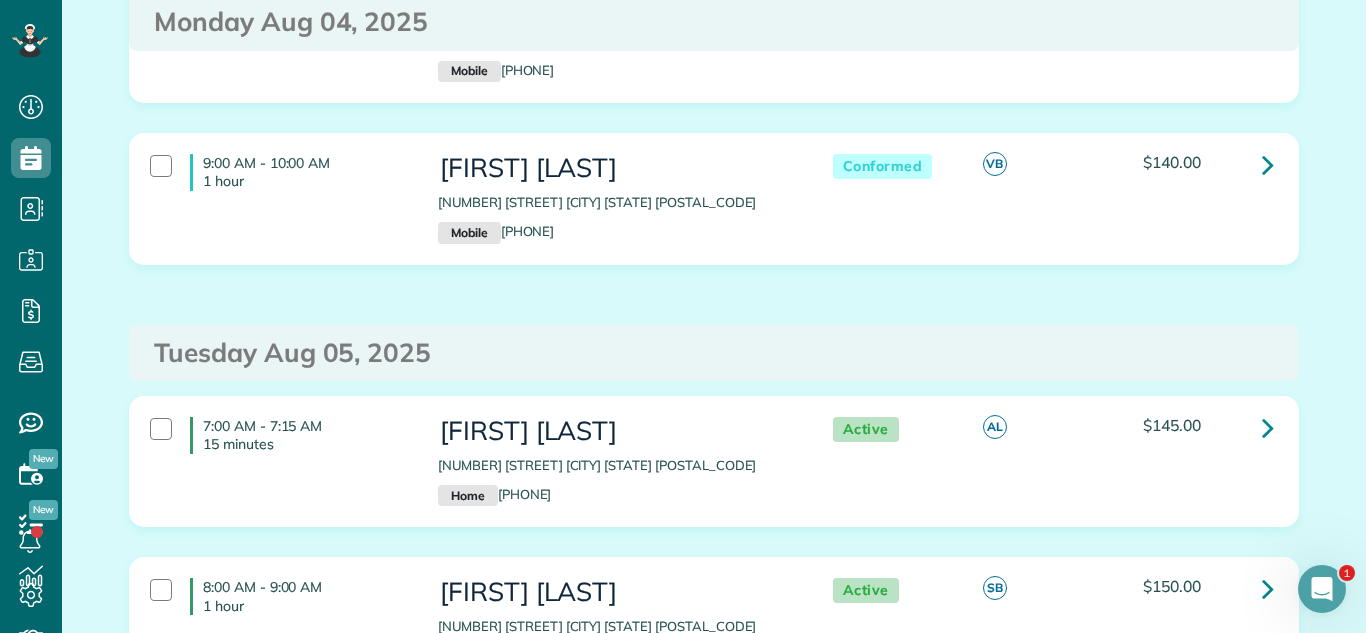 scroll, scrollTop: 1717, scrollLeft: 0, axis: vertical 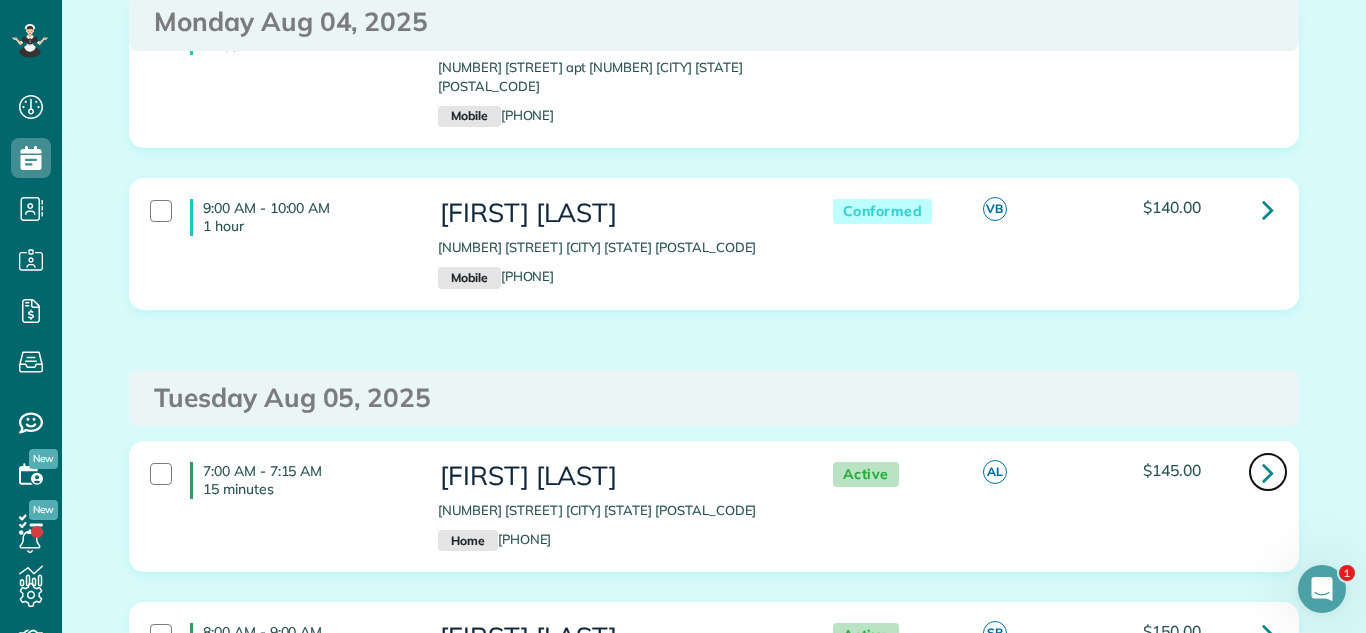 click at bounding box center [1268, 472] 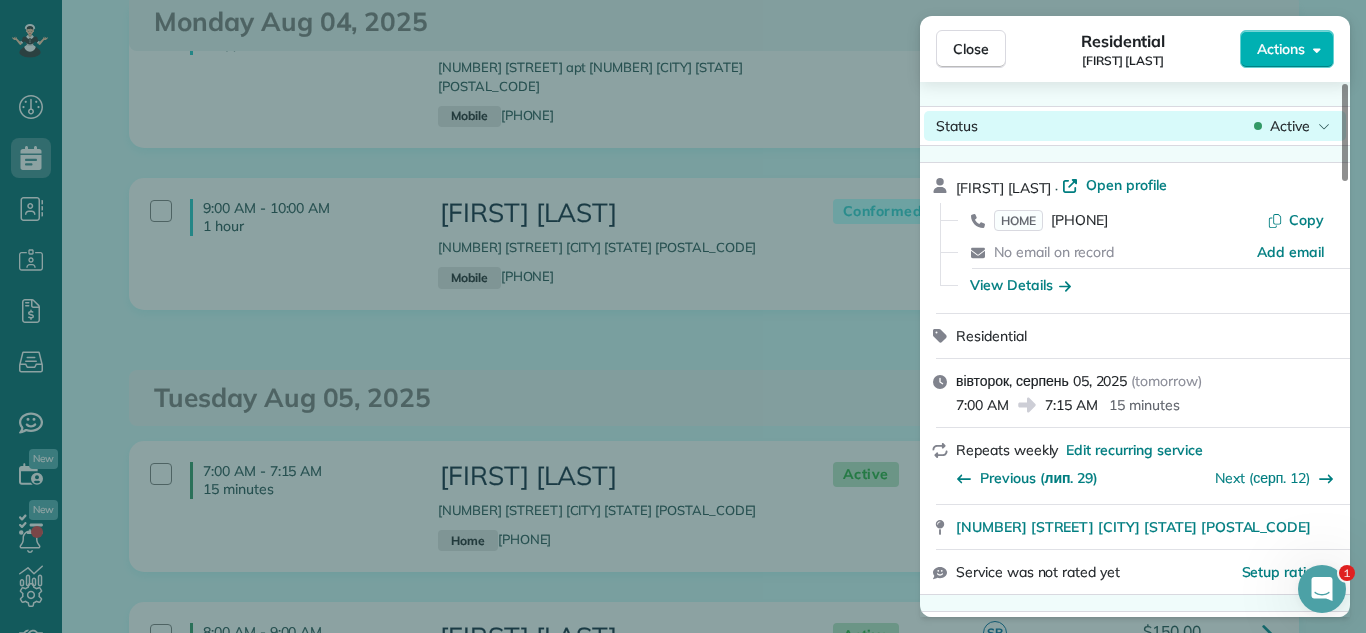 click on "Active" at bounding box center [1290, 126] 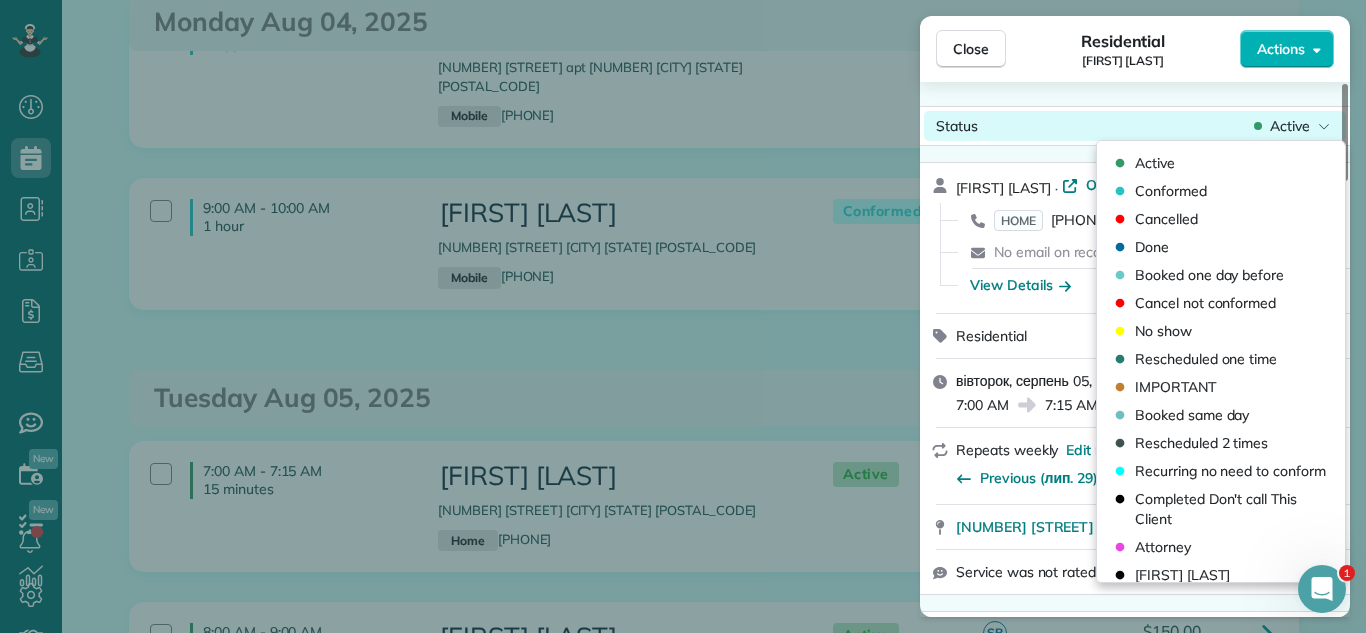 drag, startPoint x: 1216, startPoint y: 185, endPoint x: 1072, endPoint y: 114, distance: 160.55217 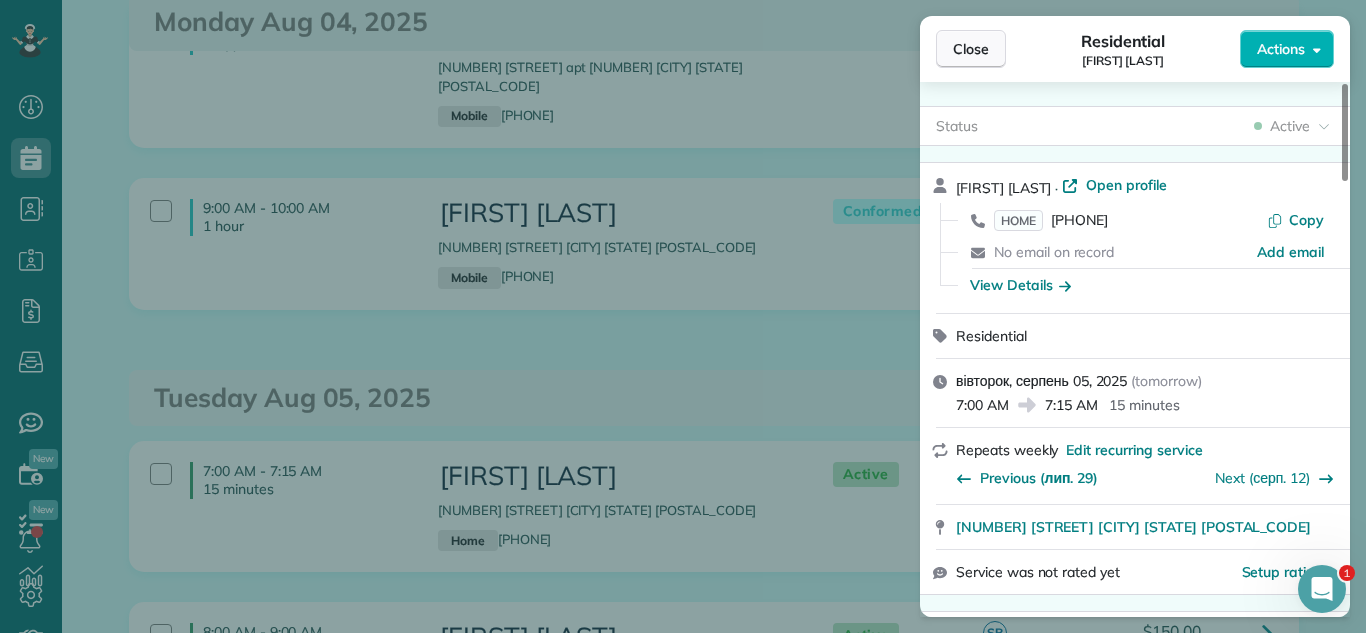click on "Close" at bounding box center (971, 49) 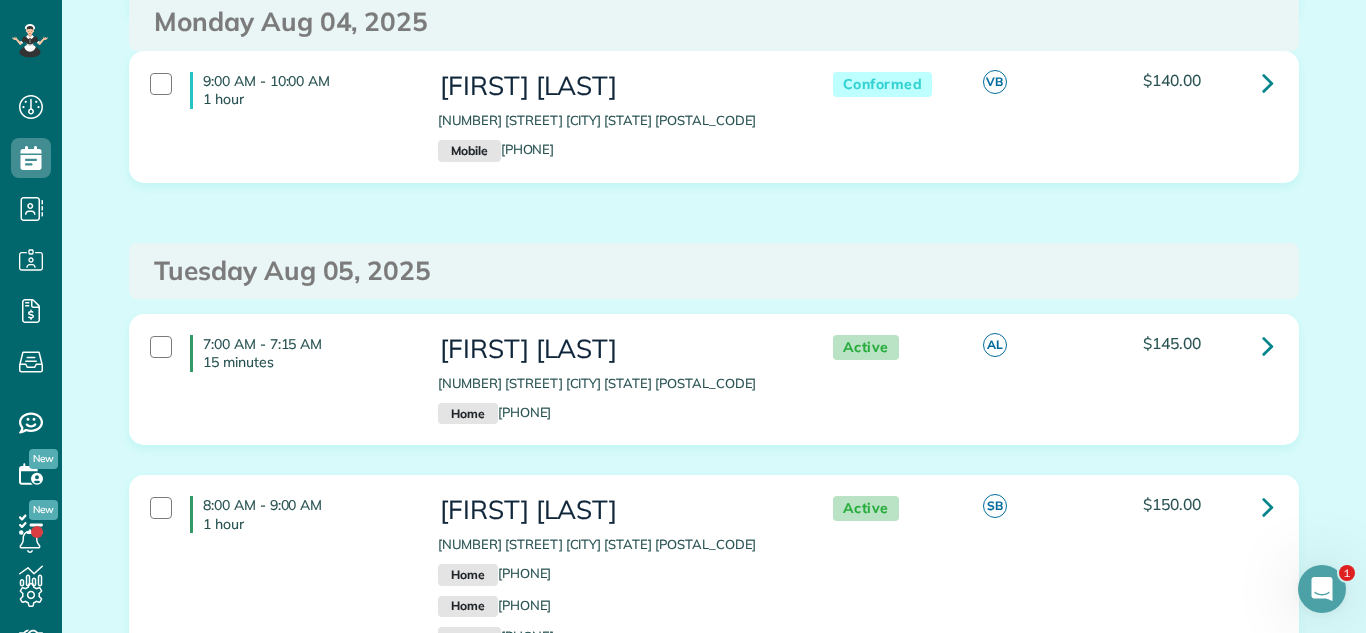 scroll, scrollTop: 1853, scrollLeft: 0, axis: vertical 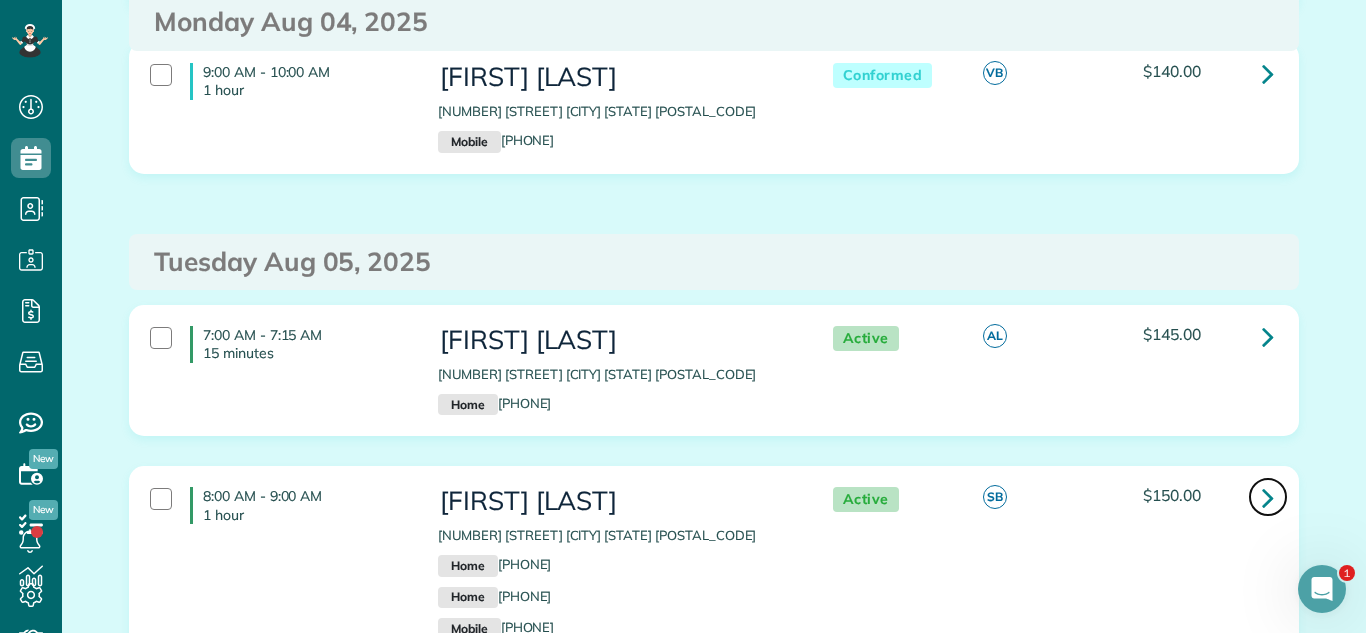 click at bounding box center [1268, 497] 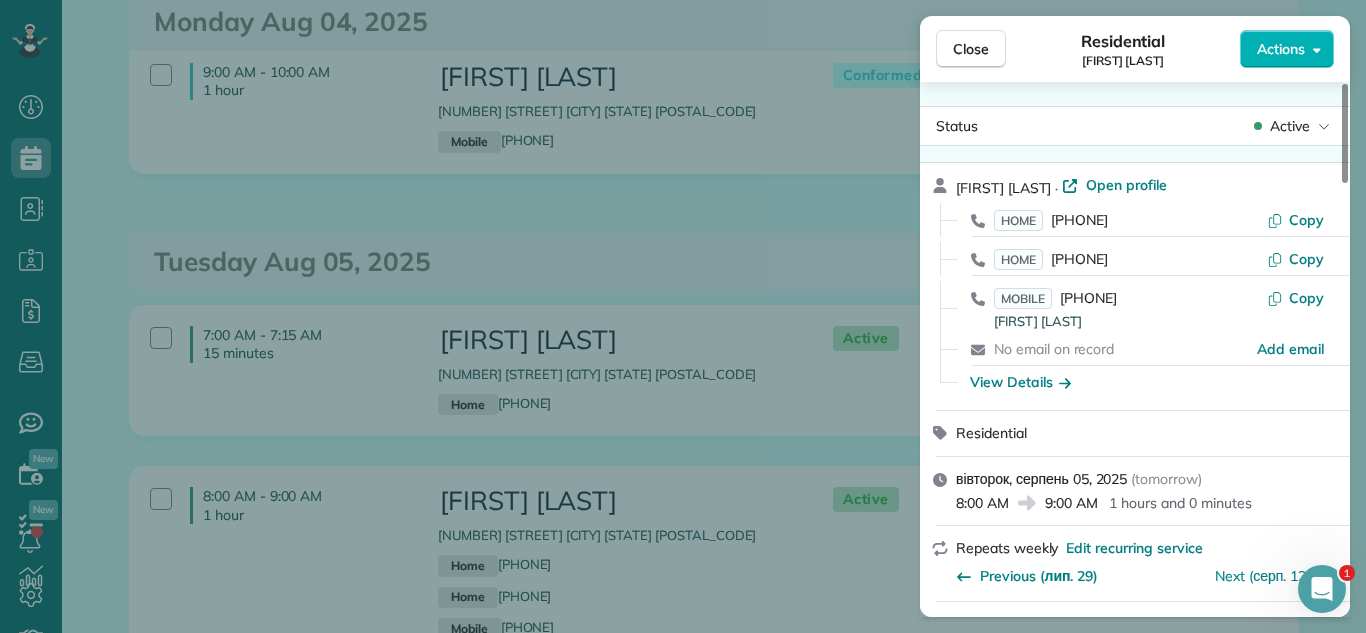 click on "Status Active" at bounding box center [1135, 126] 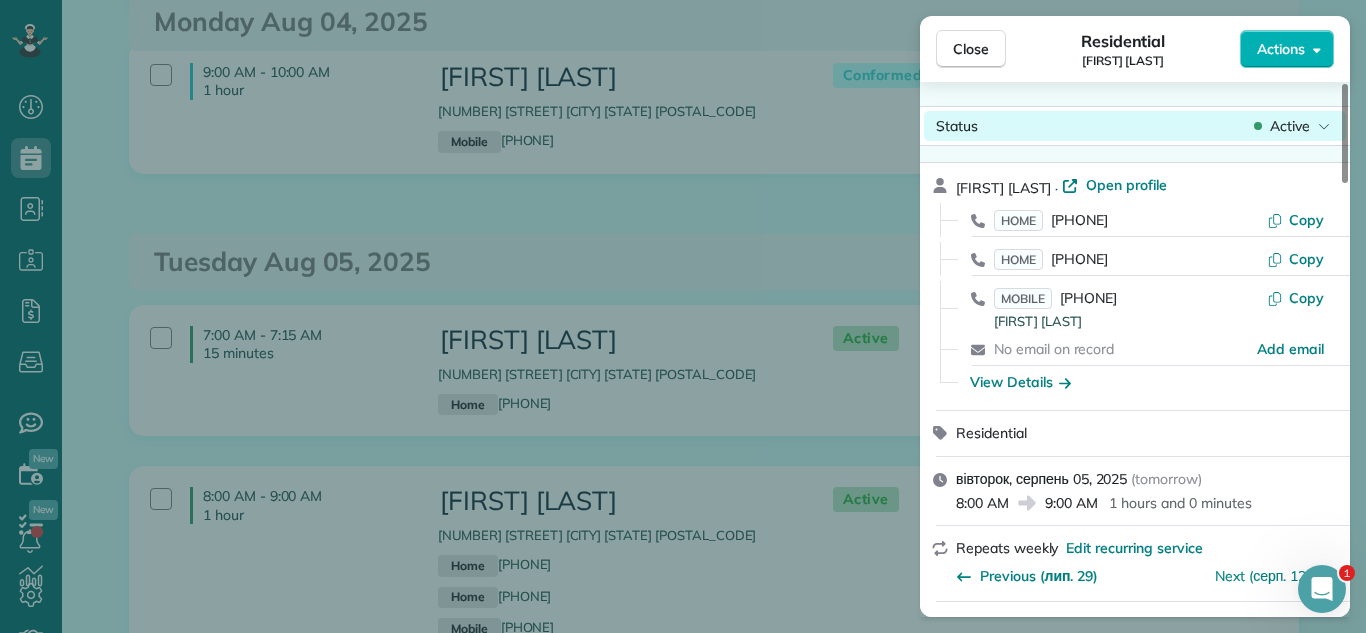 click on "Active" at bounding box center (1292, 126) 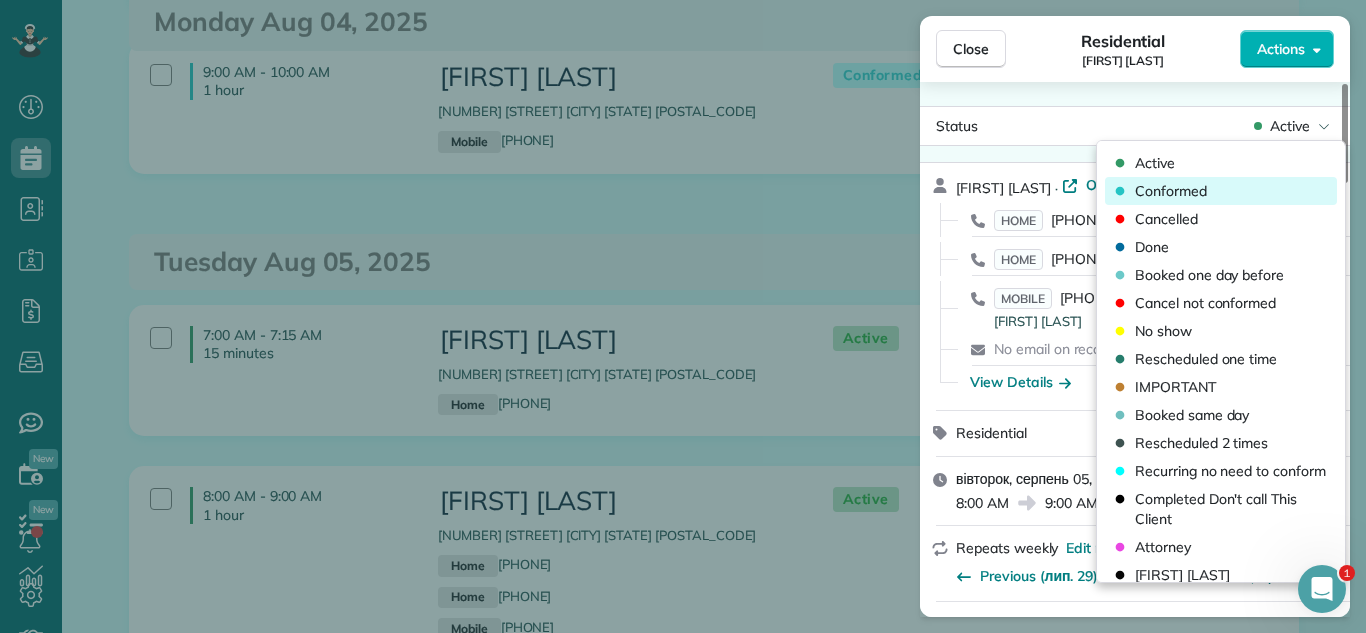 click on "Conformed" at bounding box center (1221, 191) 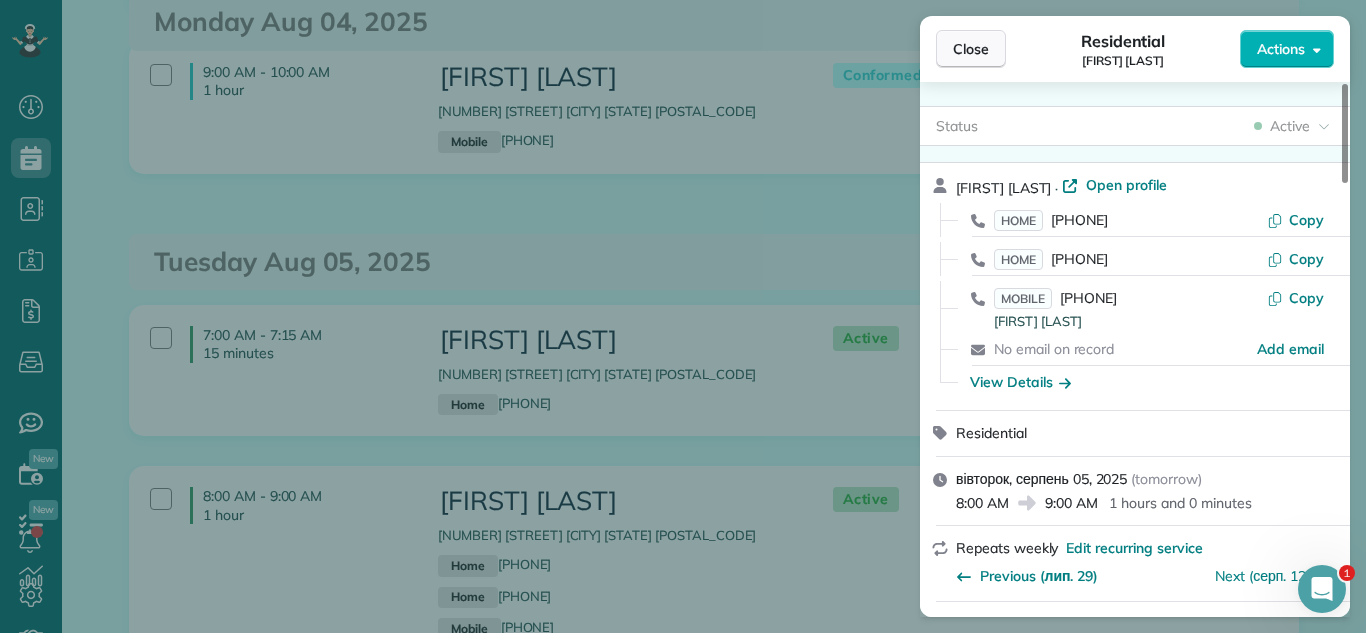 click on "Close" at bounding box center (971, 49) 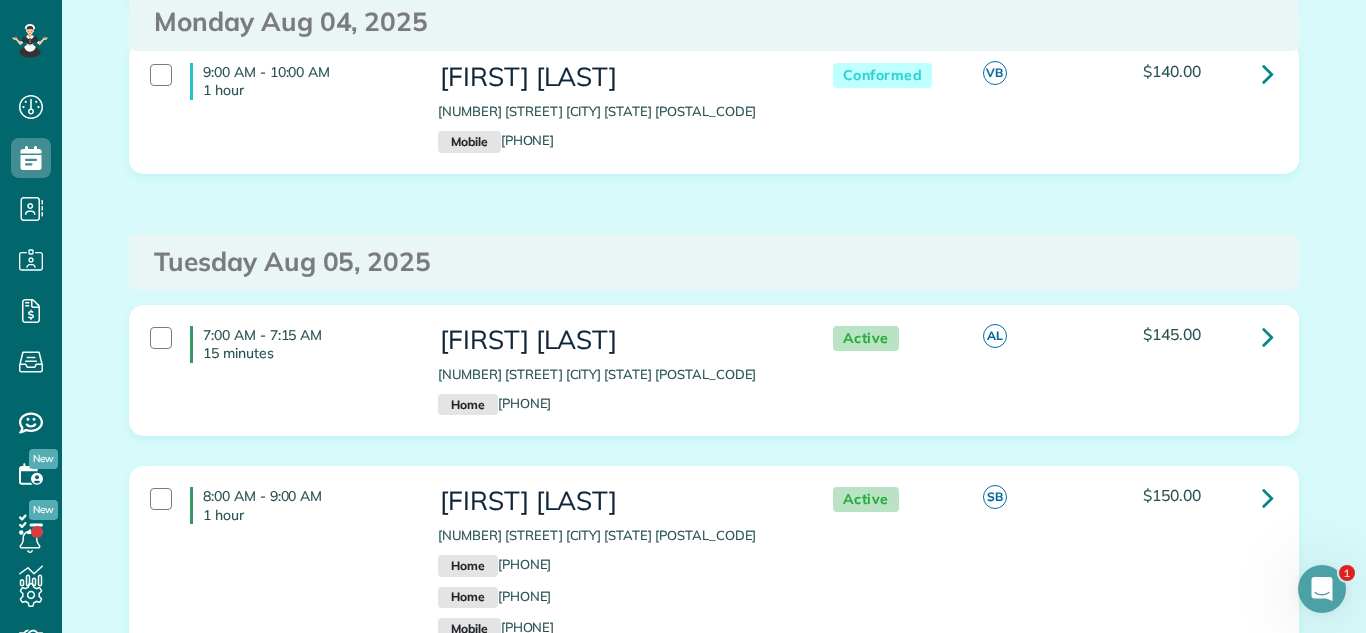scroll, scrollTop: 0, scrollLeft: 0, axis: both 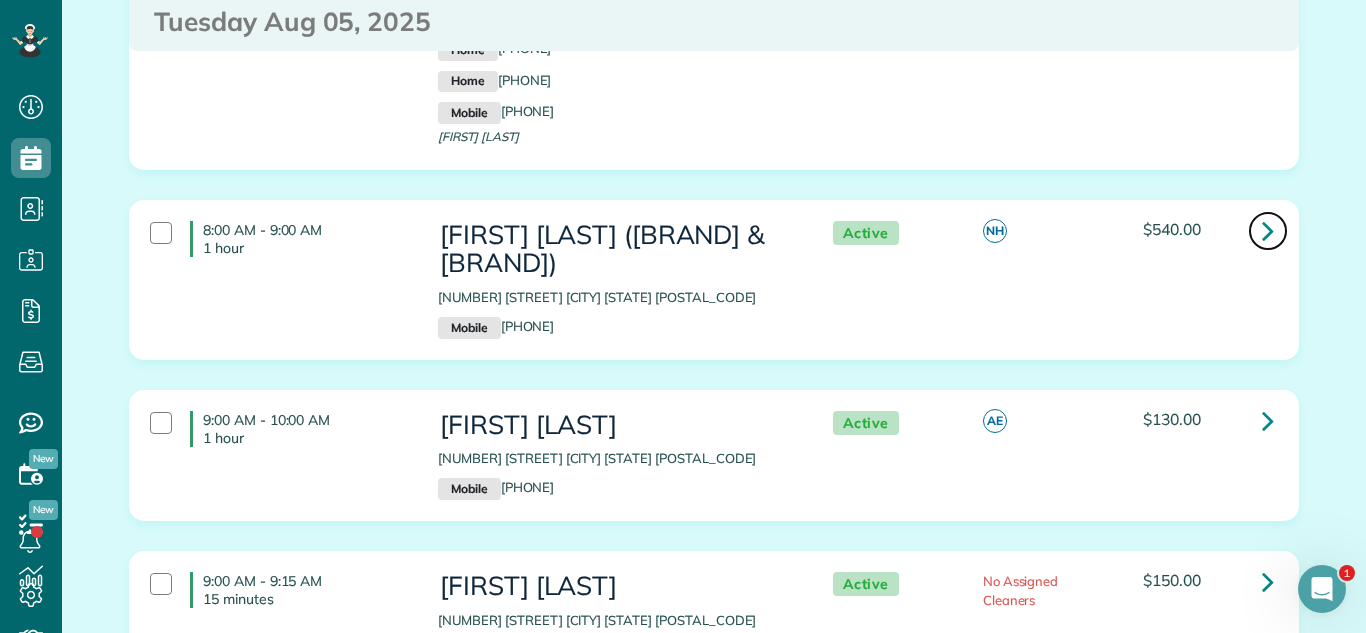 click at bounding box center (1268, 230) 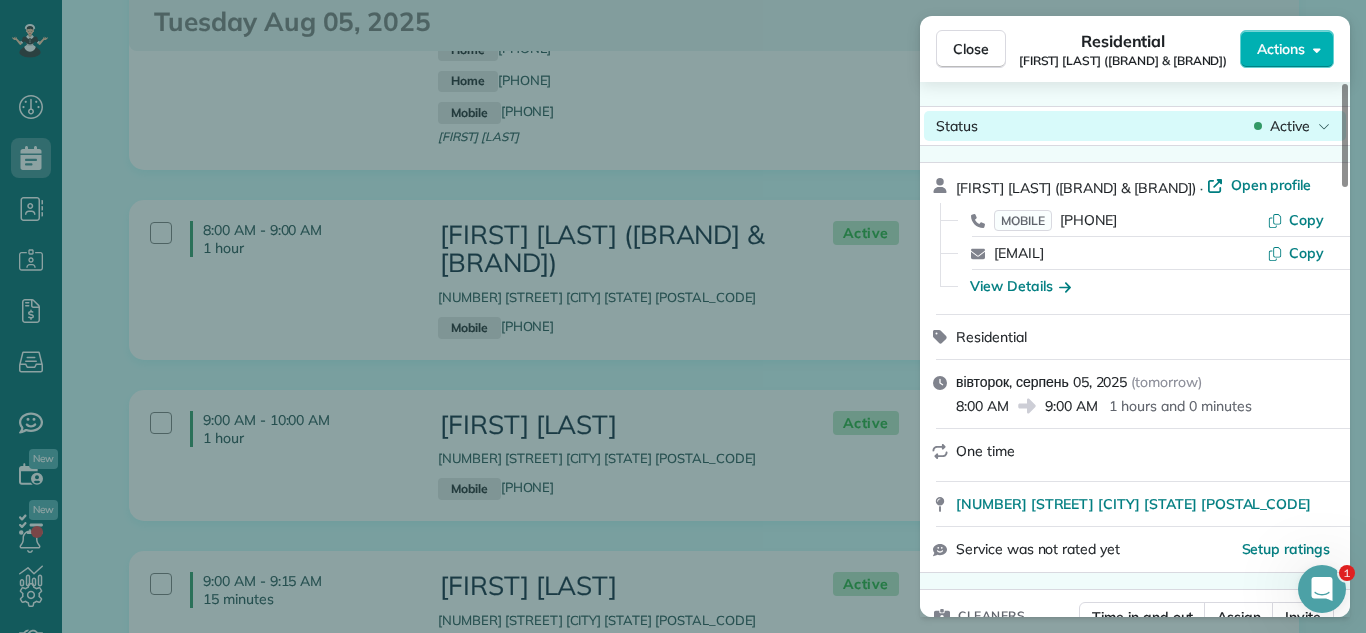 click on "Active" at bounding box center (1292, 126) 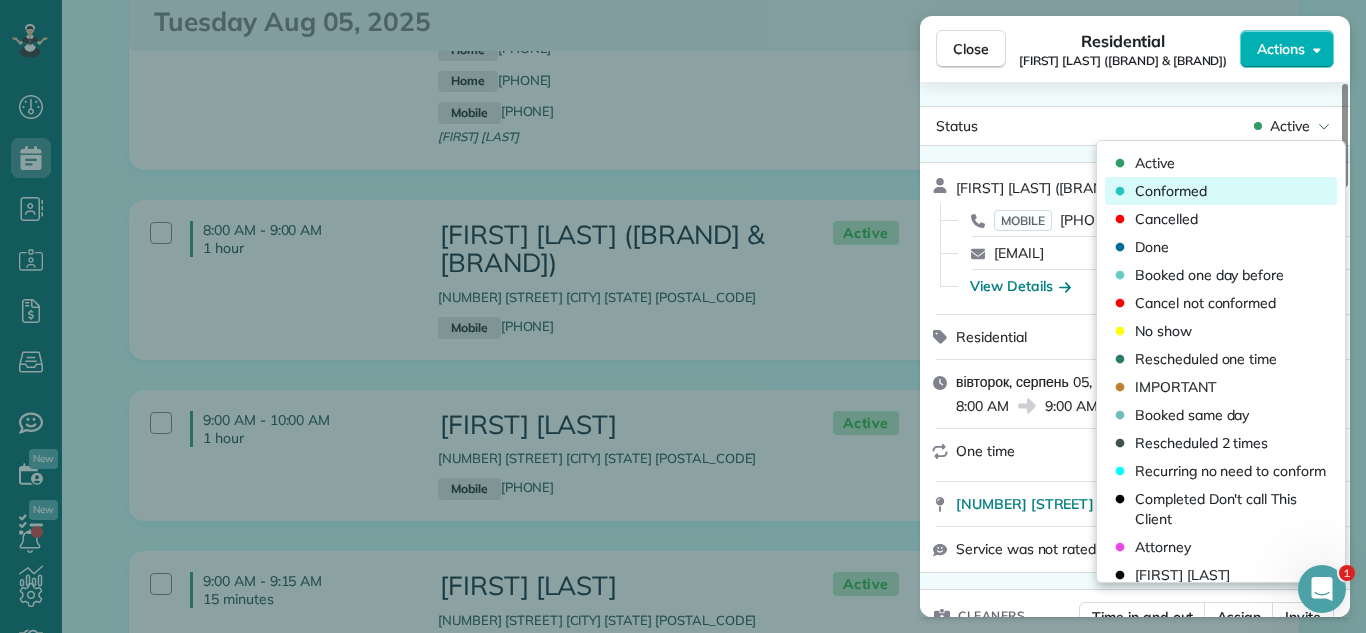 click on "Conformed" at bounding box center (1221, 191) 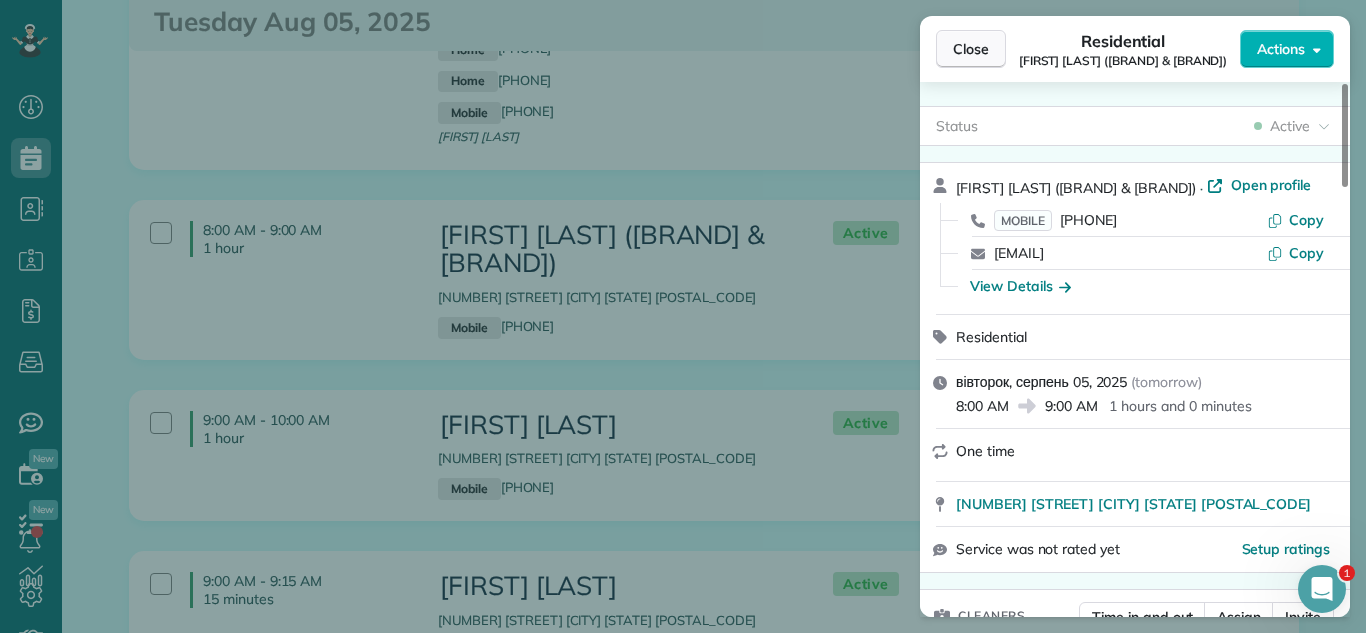 click on "Close" at bounding box center [971, 49] 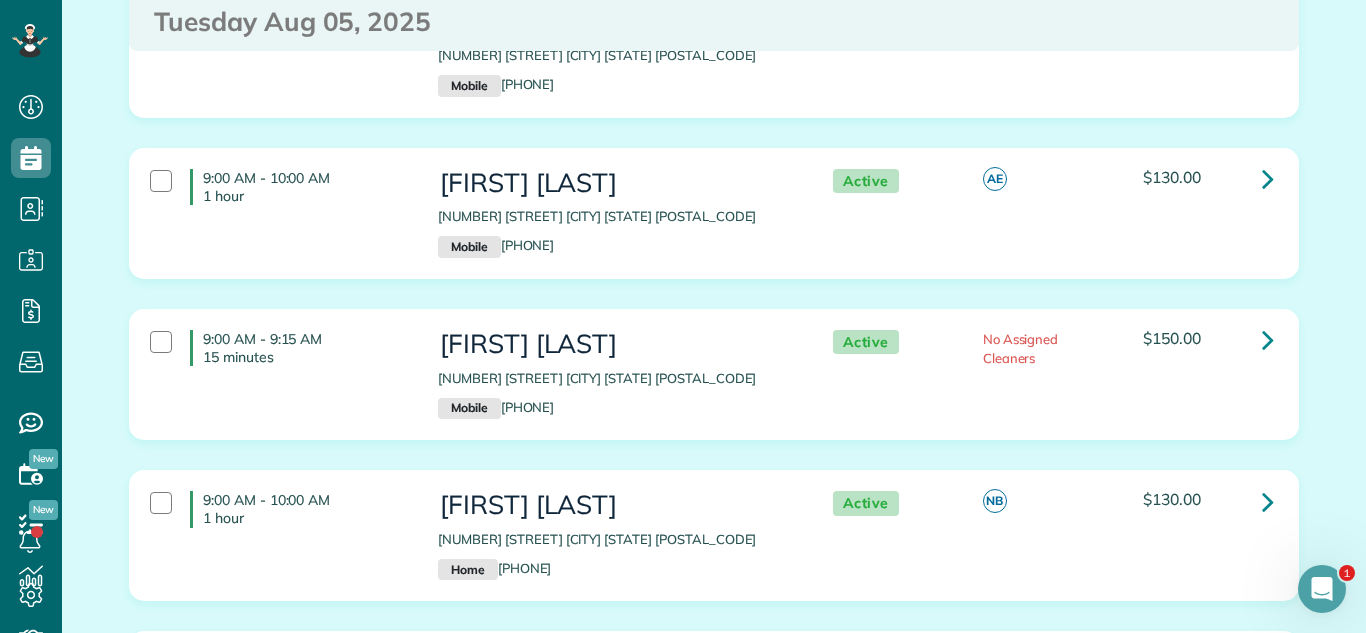 scroll, scrollTop: 2680, scrollLeft: 0, axis: vertical 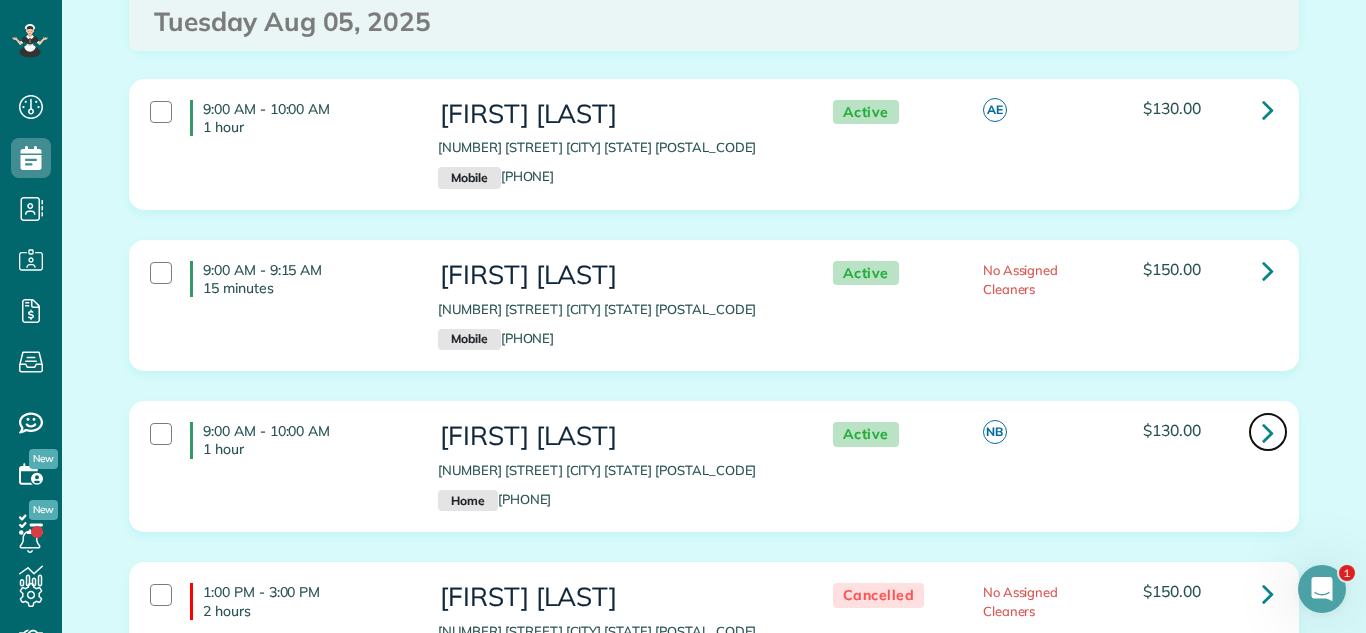 click at bounding box center (1268, 432) 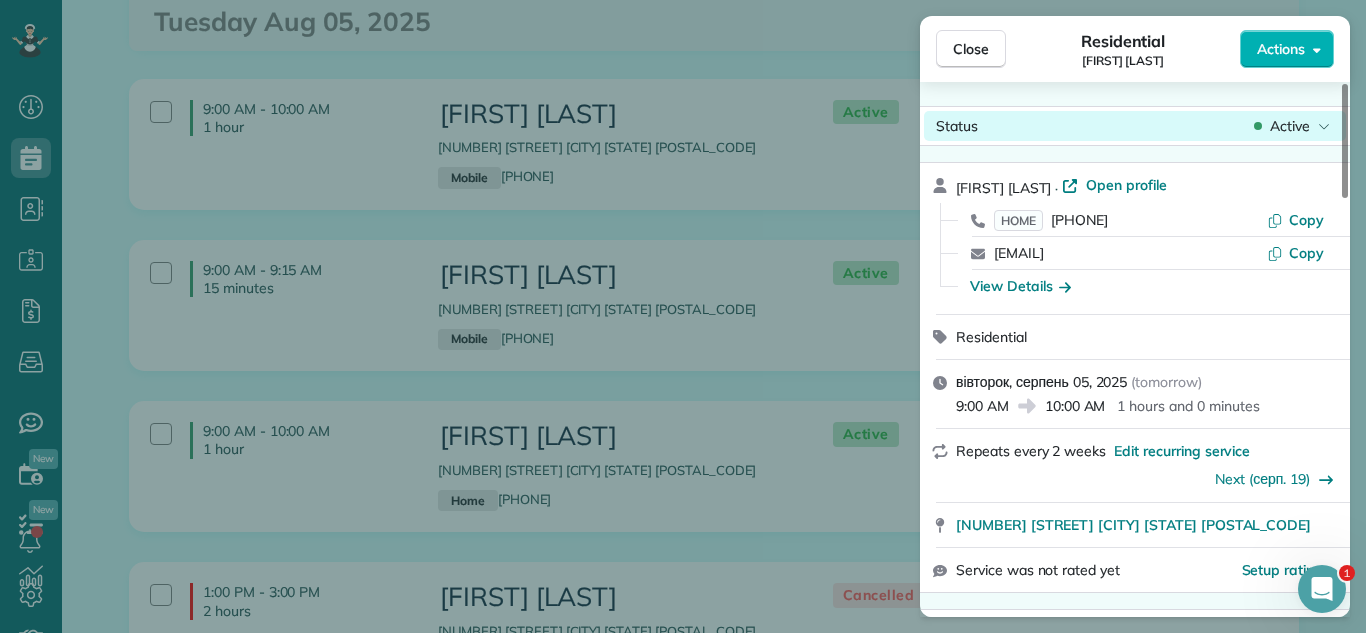click 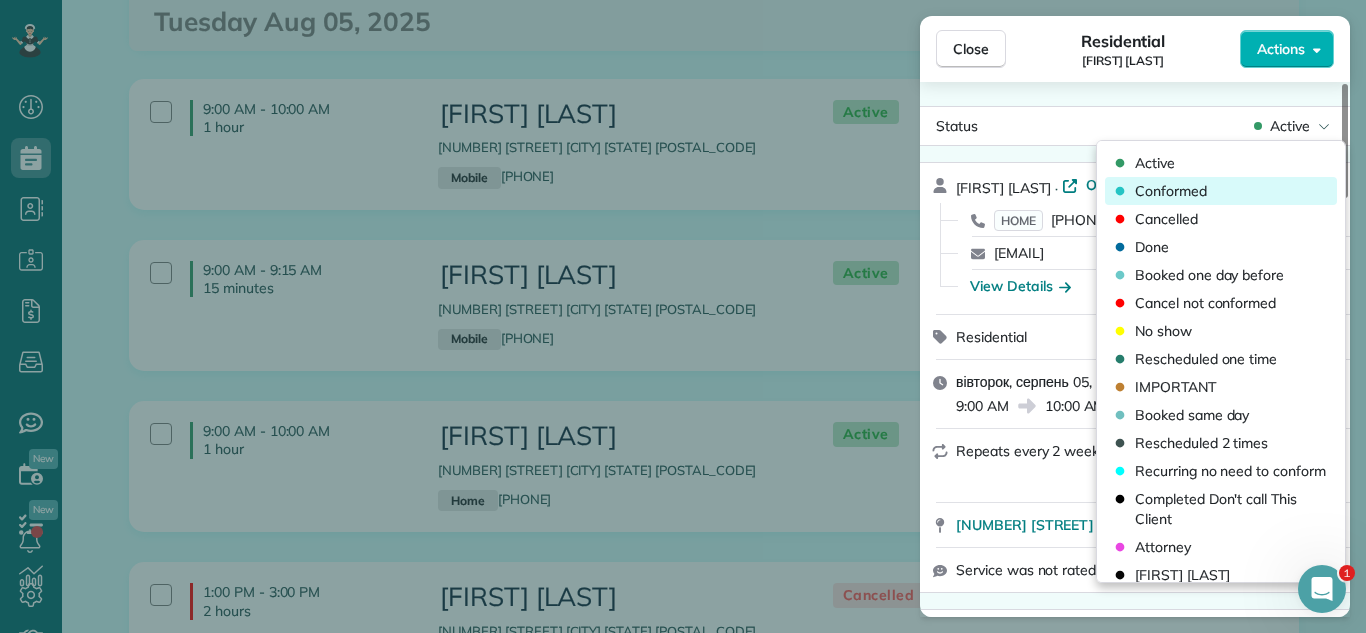 click on "Conformed" at bounding box center (1221, 191) 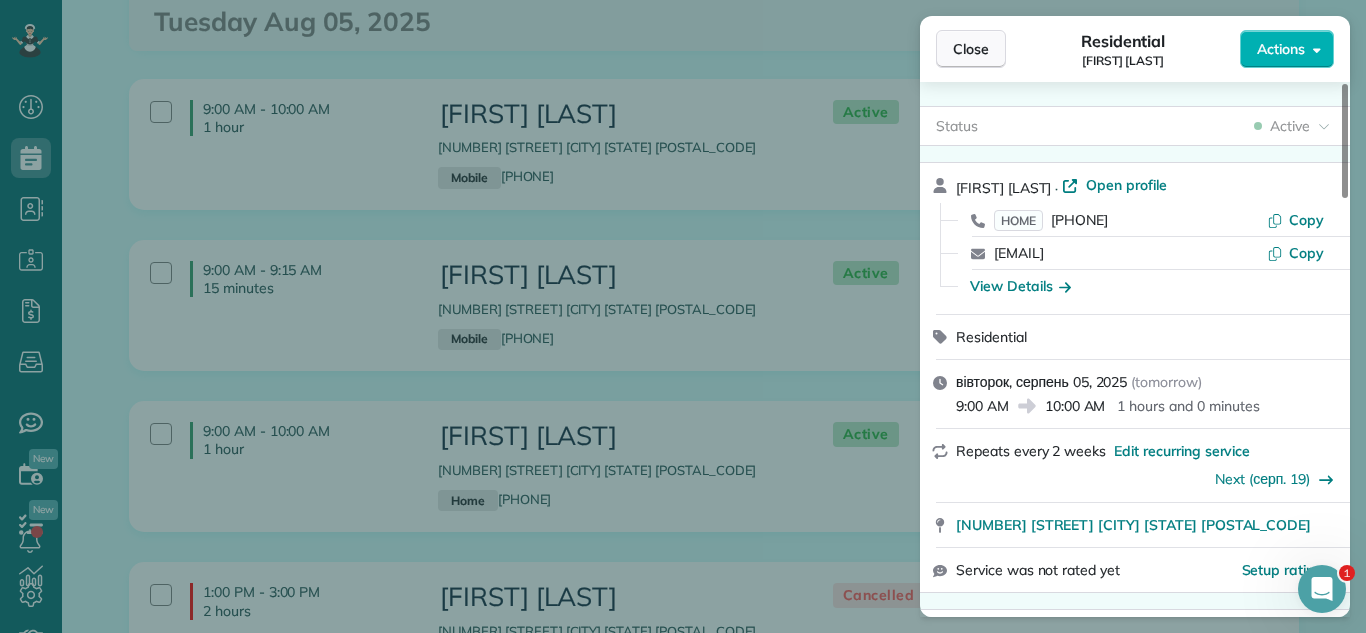 click on "Close" at bounding box center [971, 49] 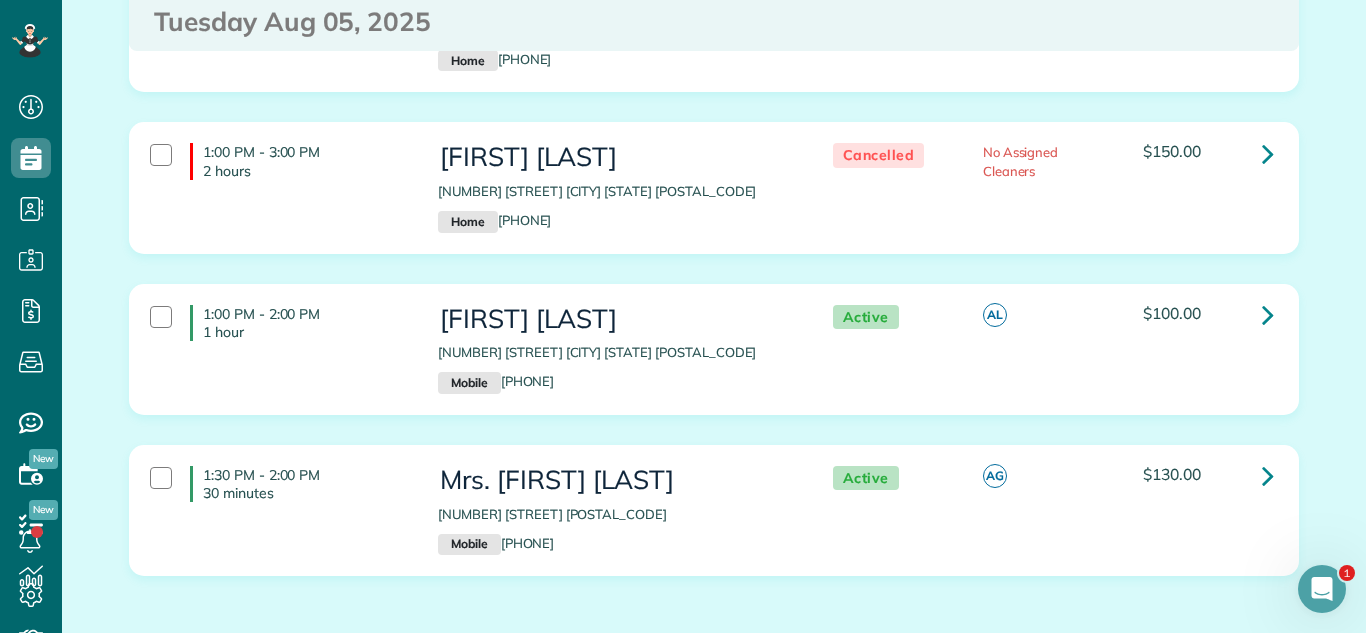 scroll, scrollTop: 3123, scrollLeft: 0, axis: vertical 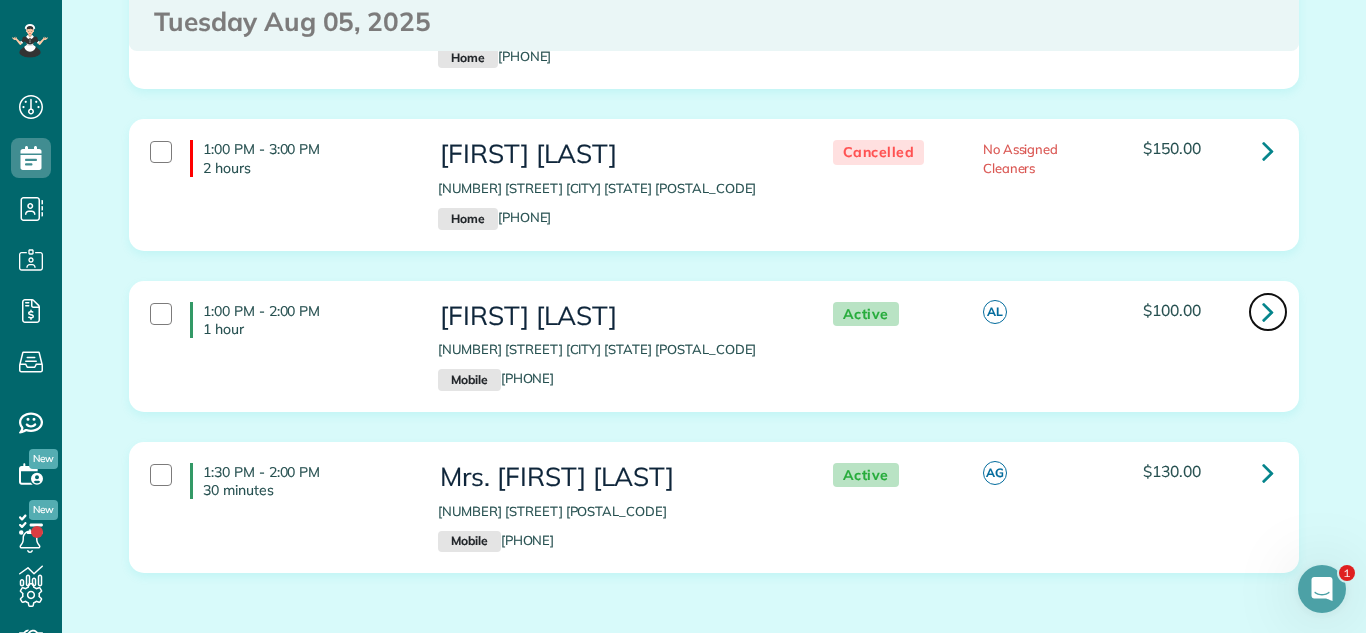 click at bounding box center [1268, 311] 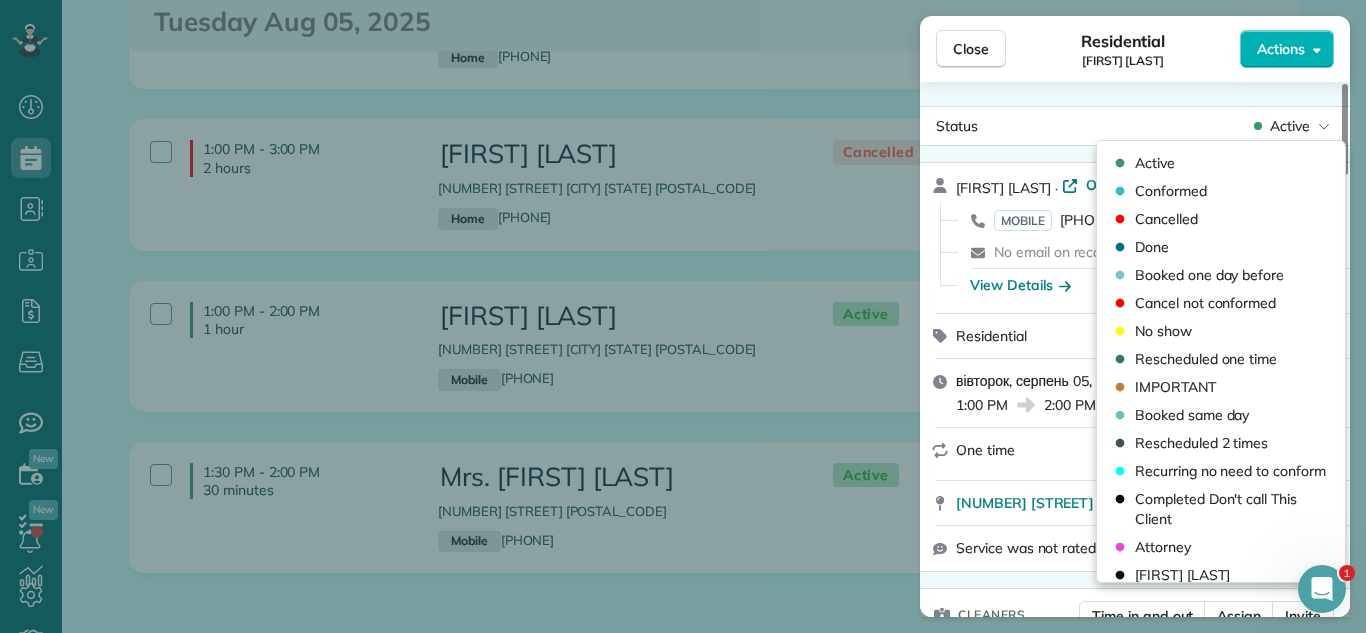 click on "Status Active" at bounding box center (1135, 126) 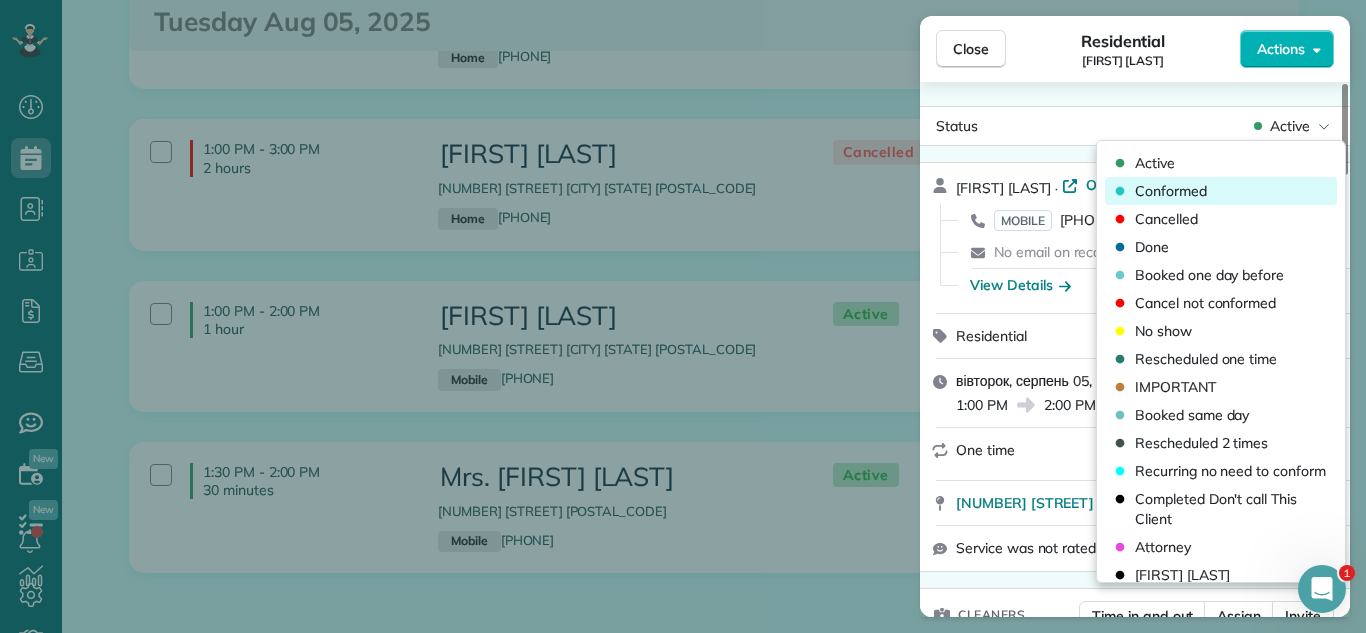 click on "Conformed" at bounding box center [1221, 191] 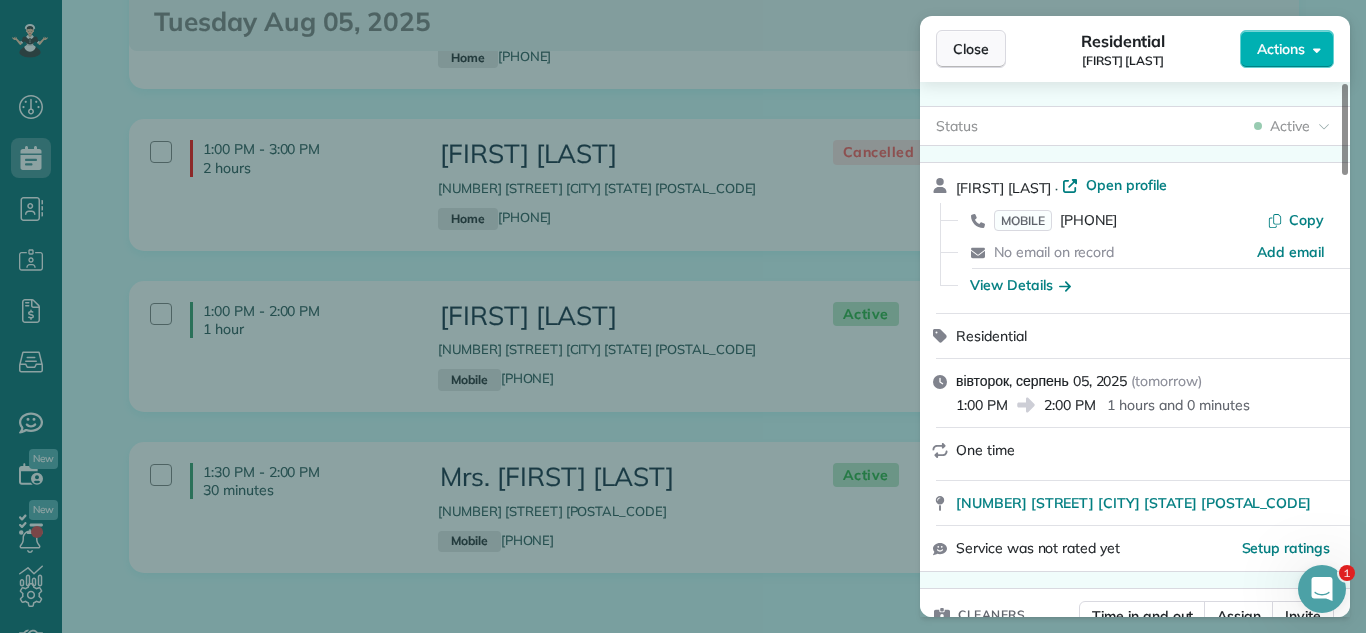click on "Close" at bounding box center (971, 49) 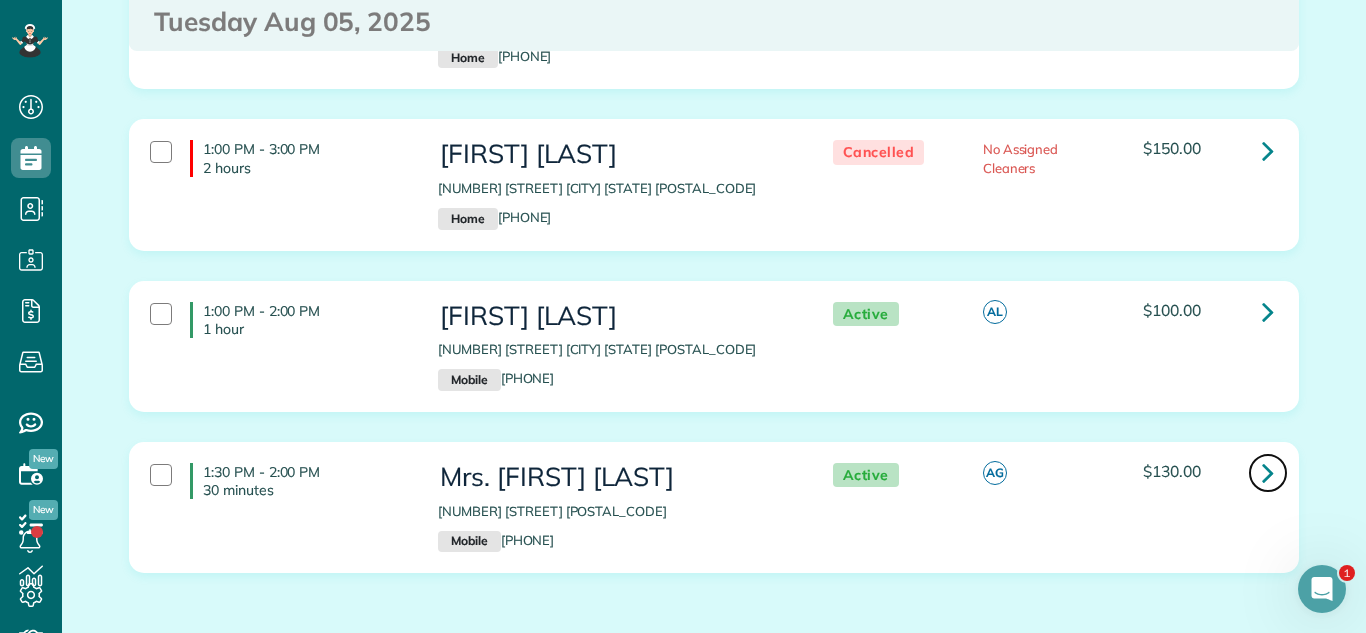 click at bounding box center (1268, 472) 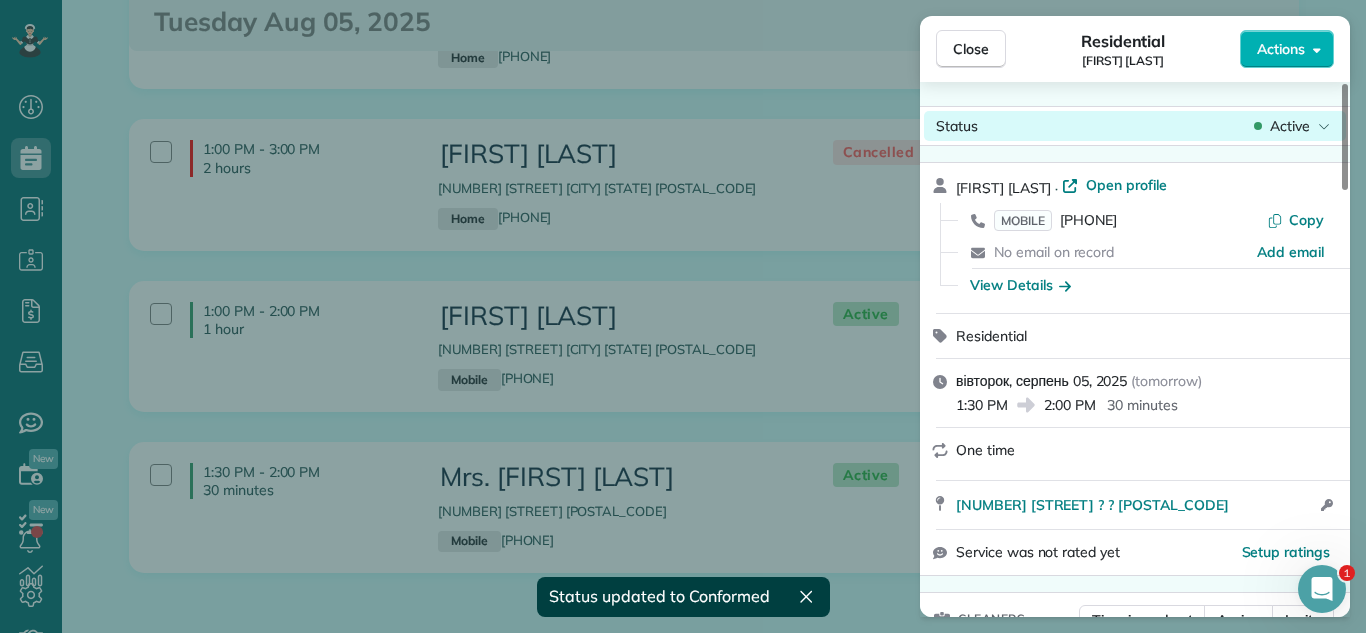 click on "Status Active" at bounding box center [1135, 126] 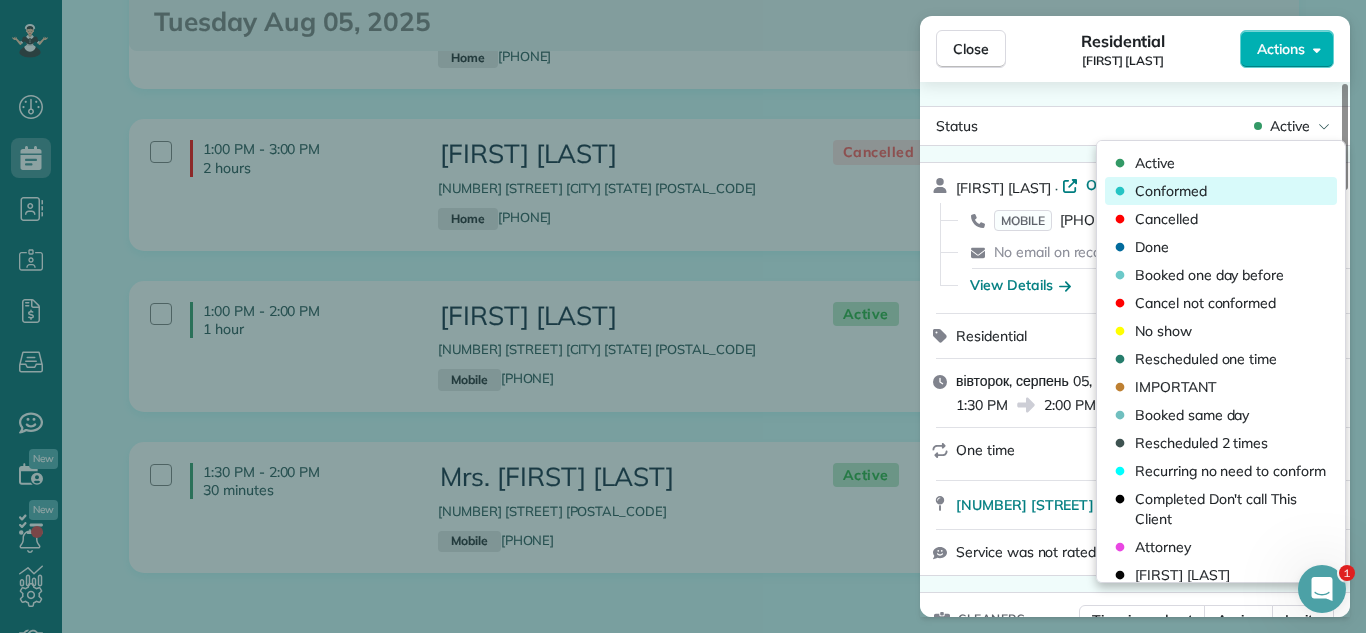 click on "Conformed" at bounding box center [1171, 191] 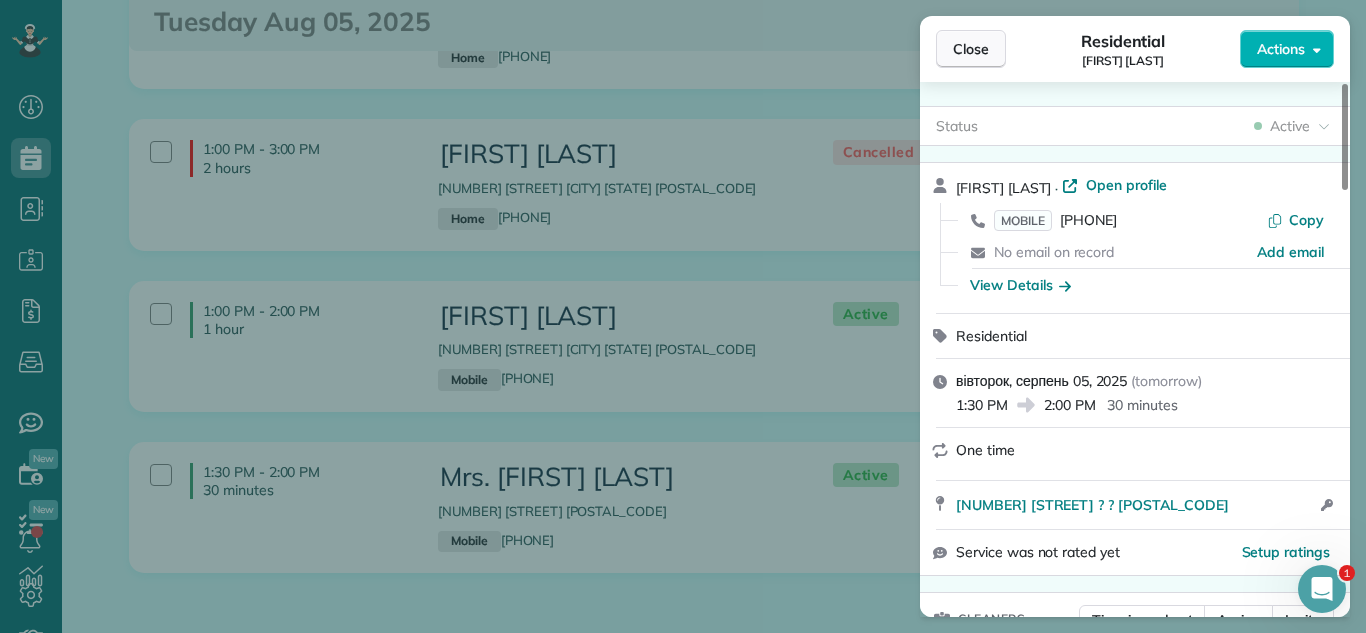 click on "Close" at bounding box center (971, 49) 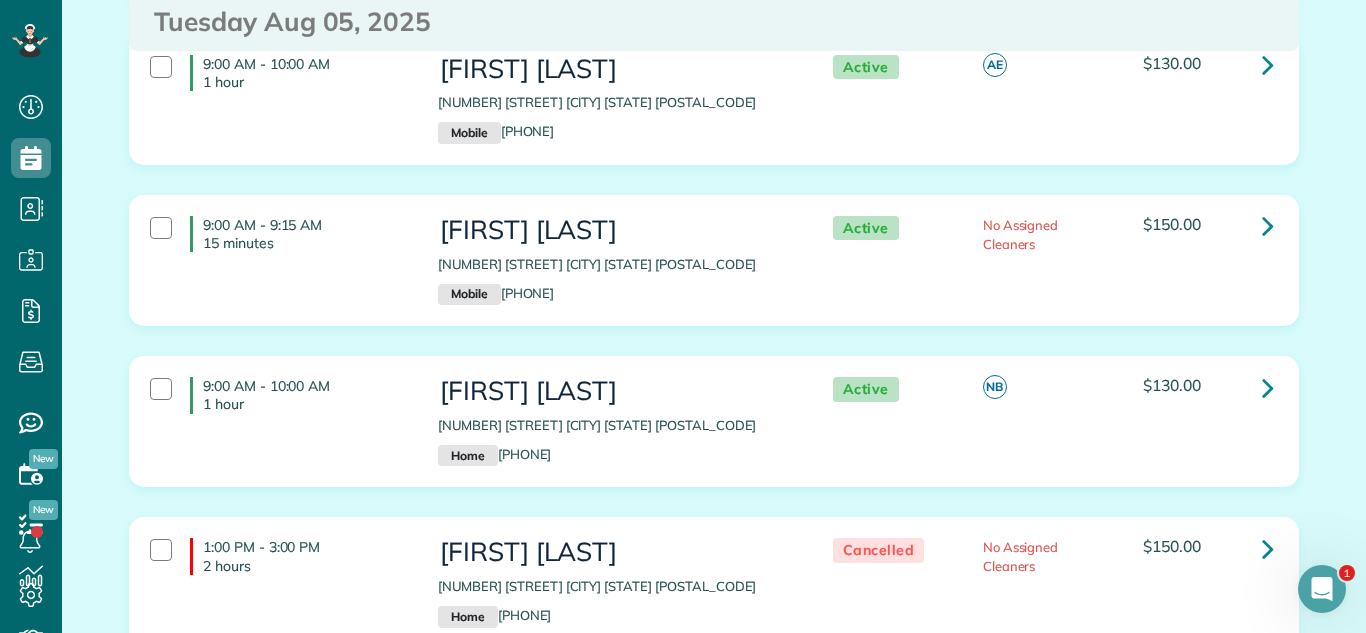 scroll, scrollTop: 2684, scrollLeft: 0, axis: vertical 